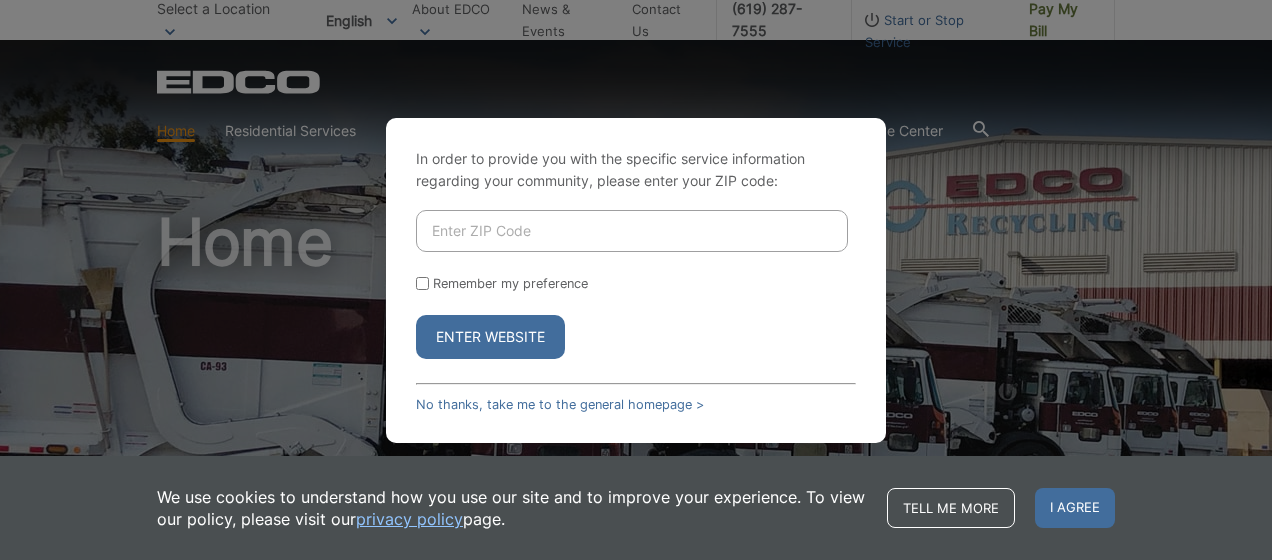 scroll, scrollTop: 0, scrollLeft: 0, axis: both 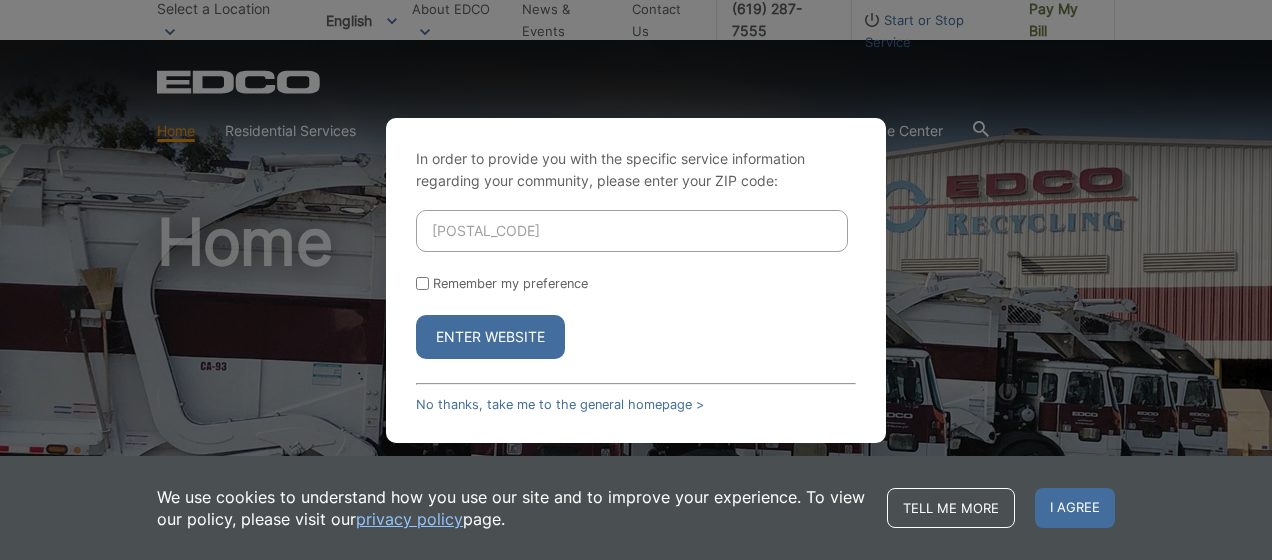 click on "Enter Website" at bounding box center (490, 337) 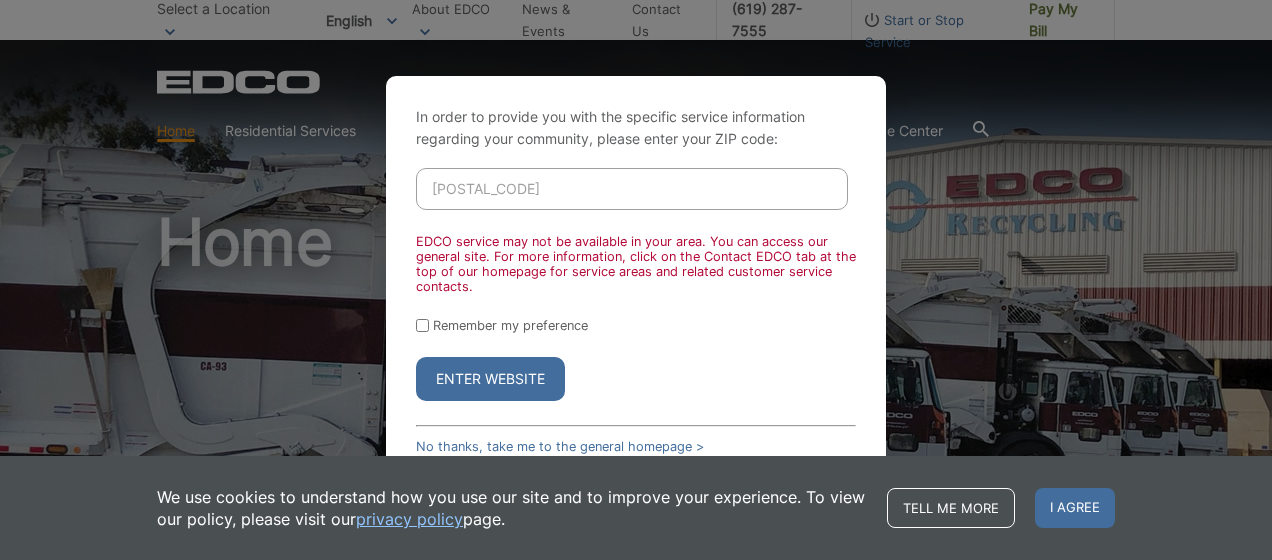click on "91911" at bounding box center [632, 189] 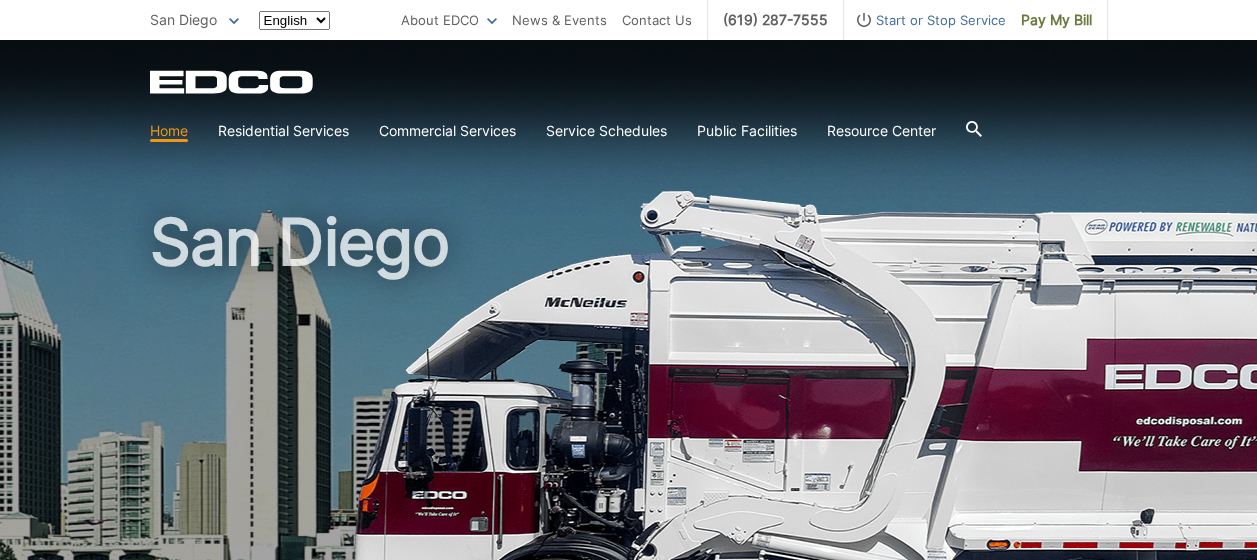 scroll, scrollTop: 0, scrollLeft: 0, axis: both 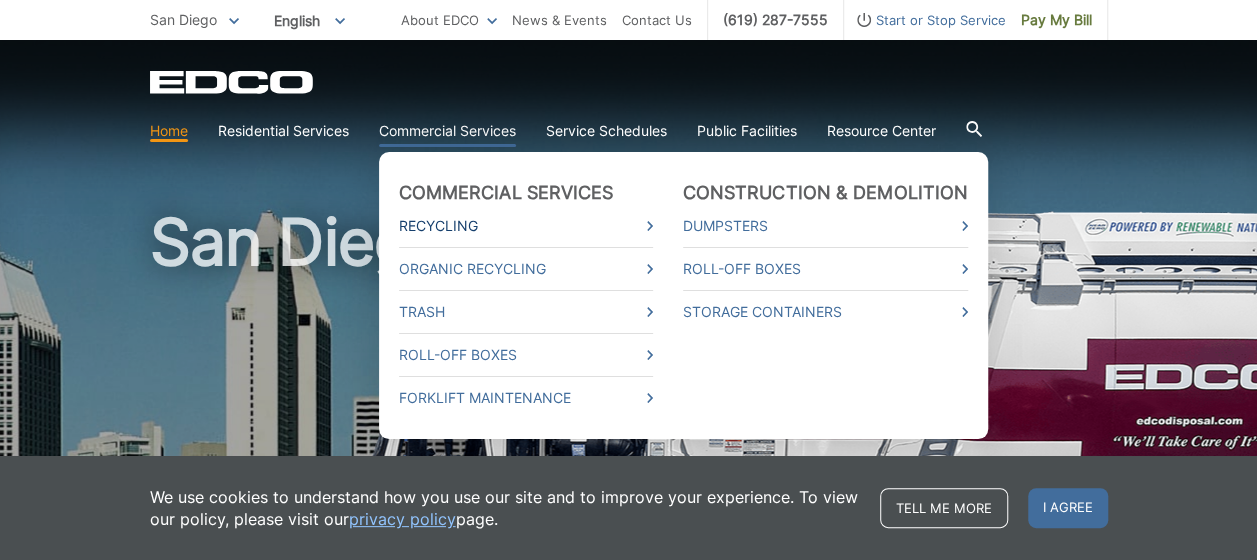 click on "Recycling" at bounding box center (526, 226) 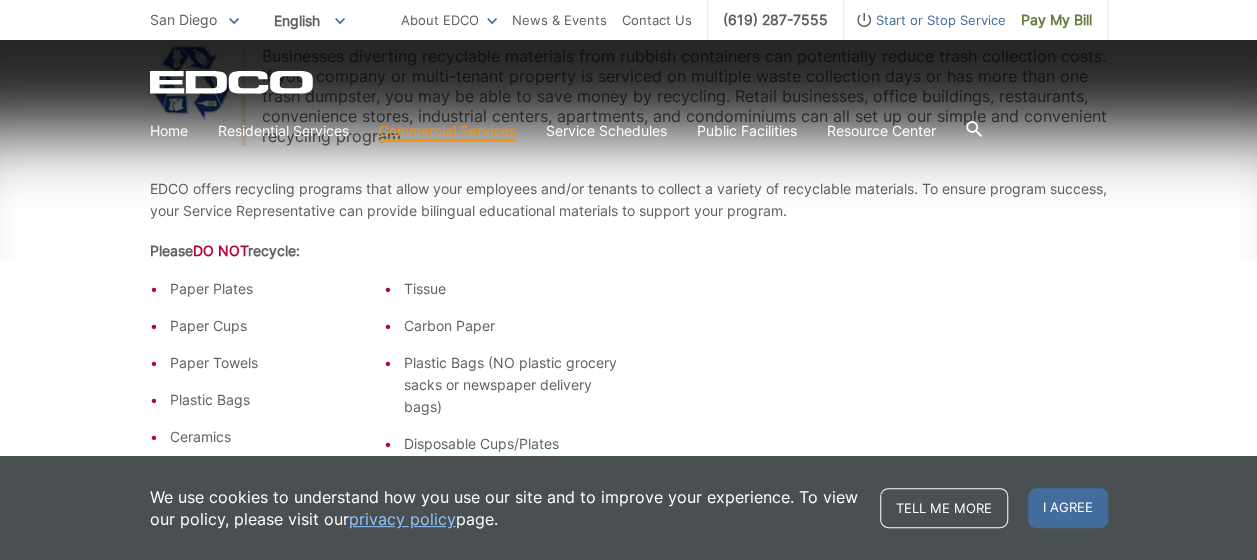 scroll, scrollTop: 500, scrollLeft: 0, axis: vertical 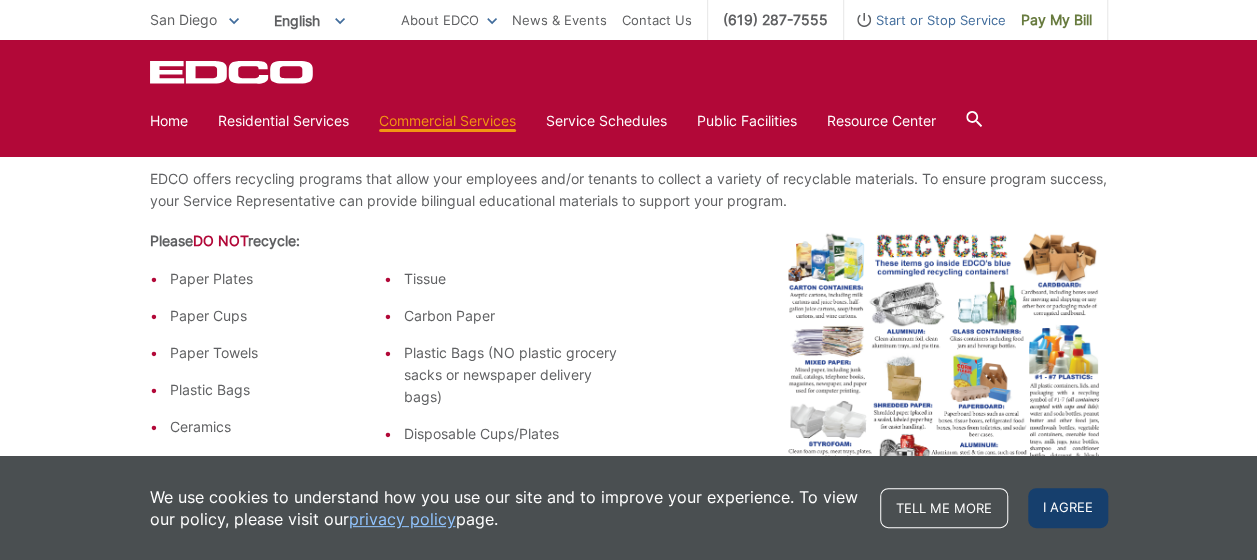 click on "I agree" at bounding box center [1068, 508] 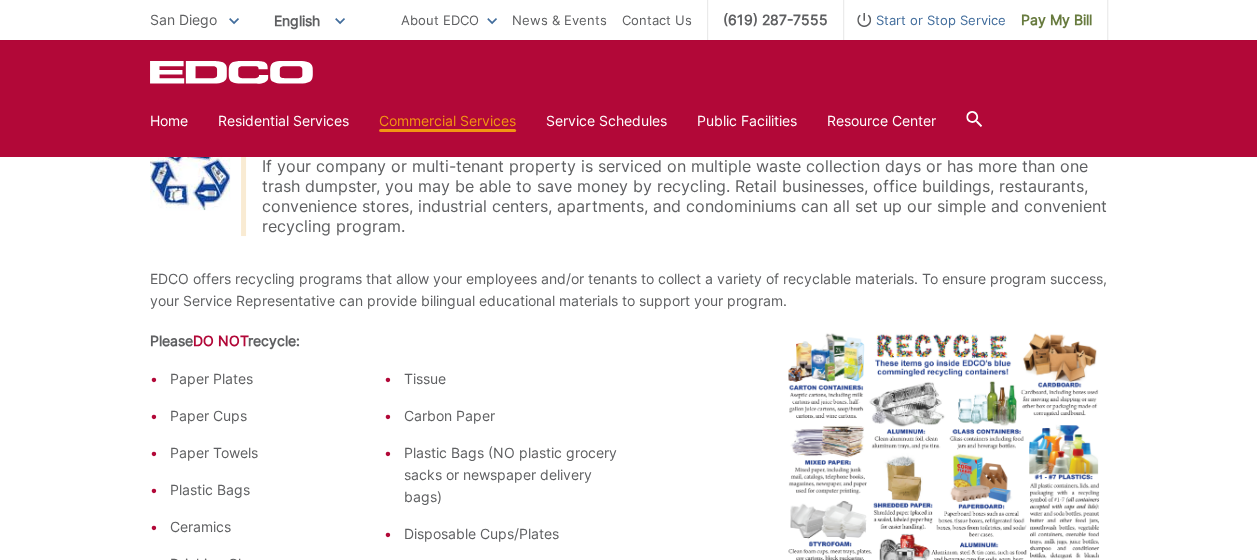 scroll, scrollTop: 0, scrollLeft: 0, axis: both 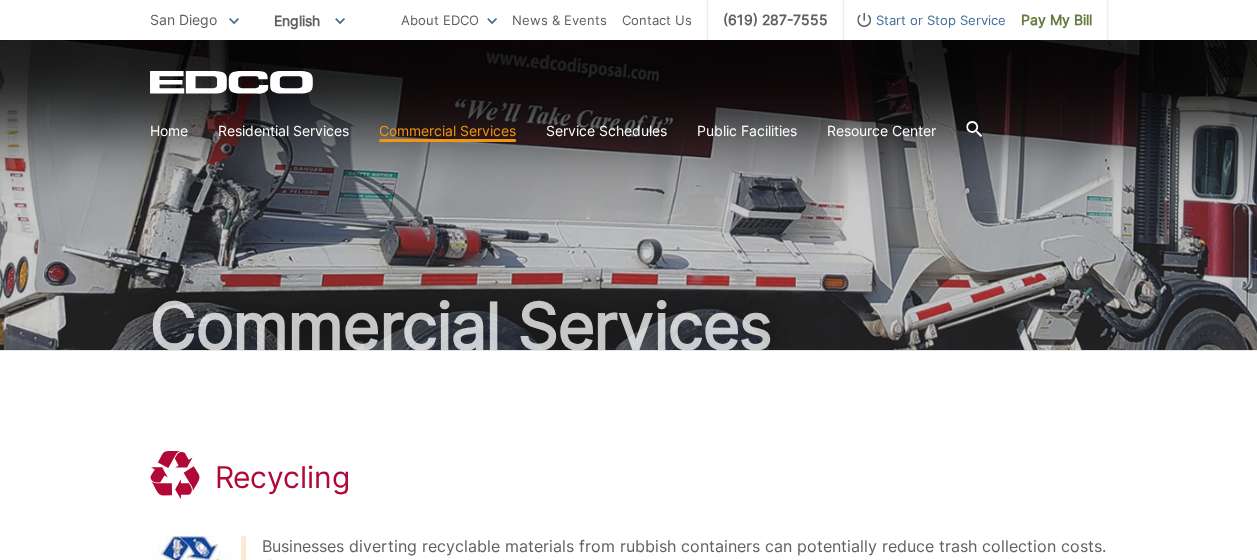 click 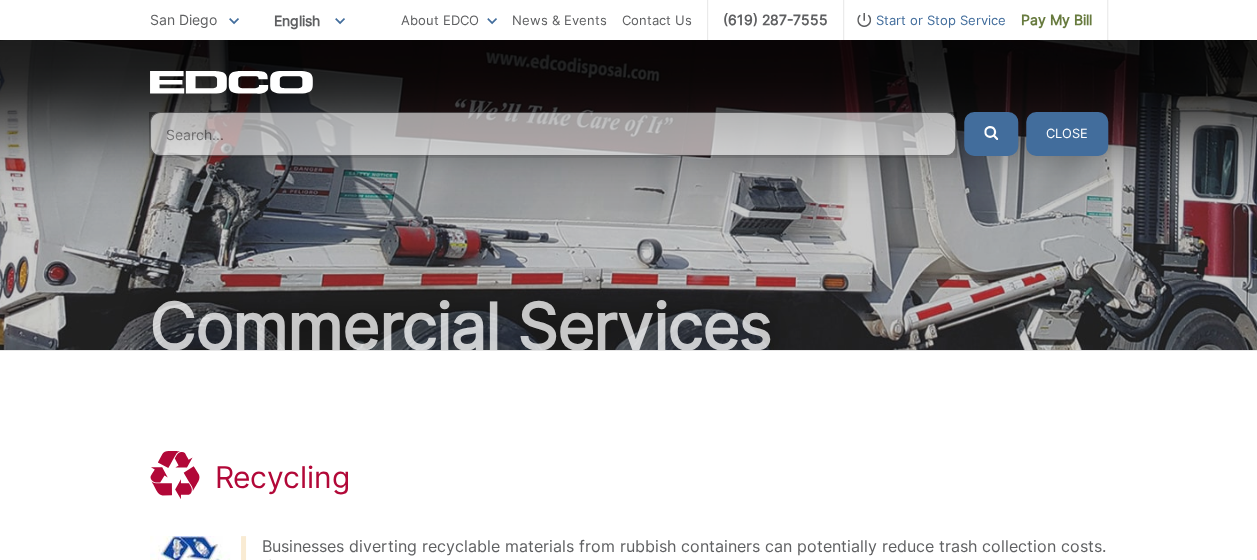 click at bounding box center [553, 134] 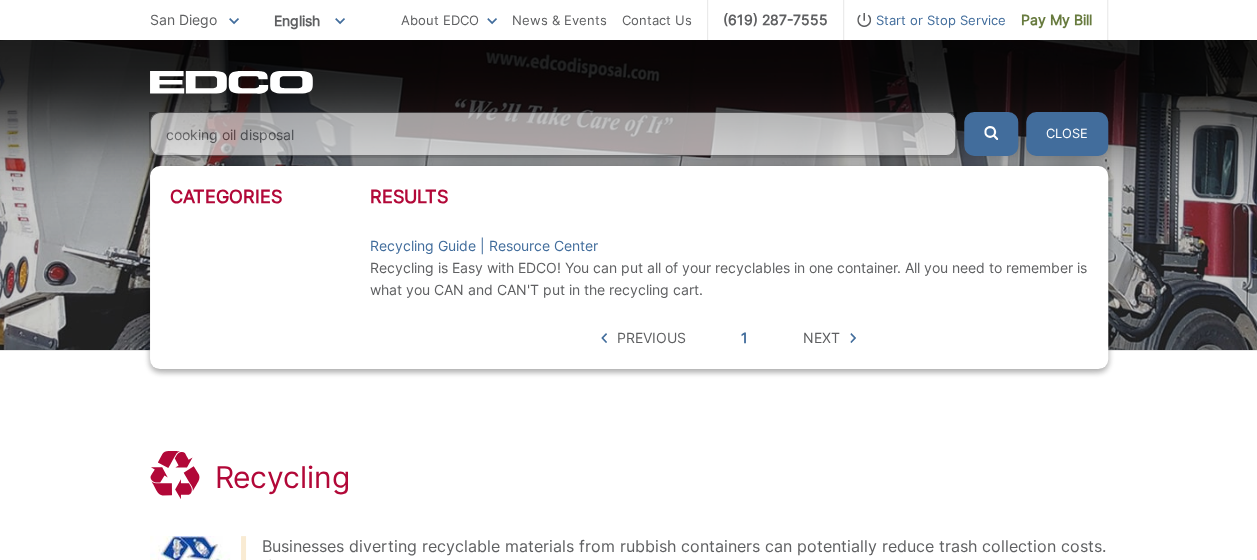 type on "cooking oil disposal" 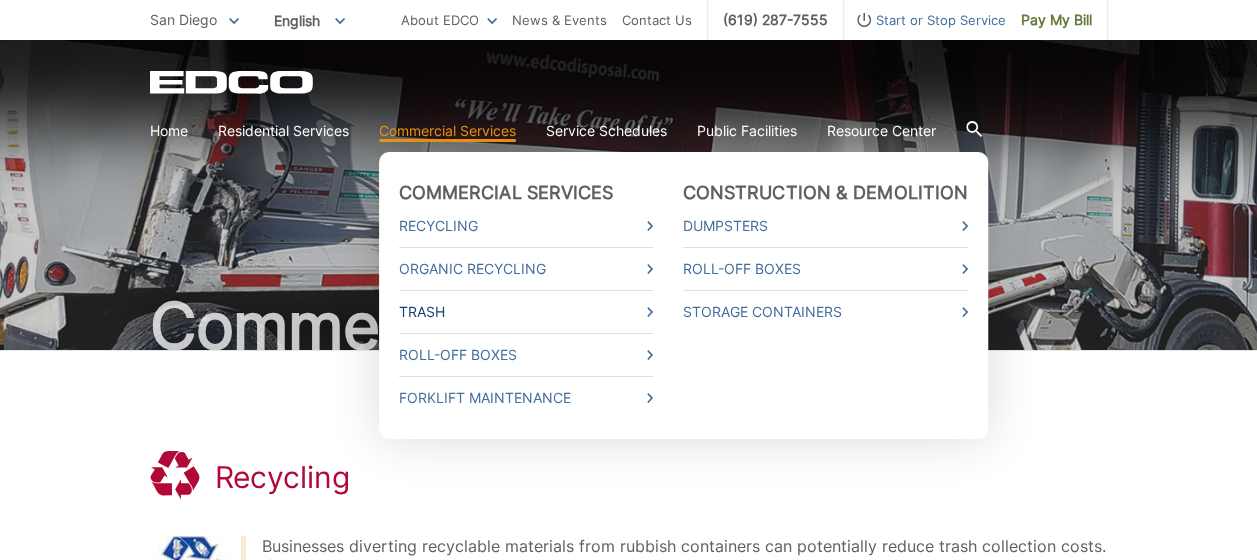 click on "Trash" at bounding box center (526, 312) 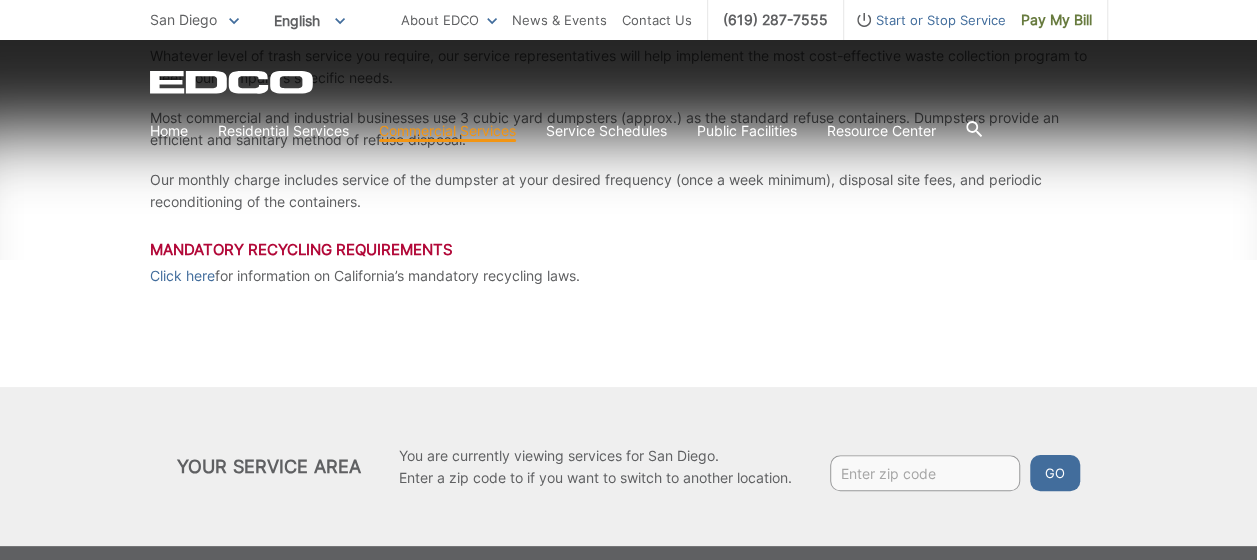scroll, scrollTop: 500, scrollLeft: 0, axis: vertical 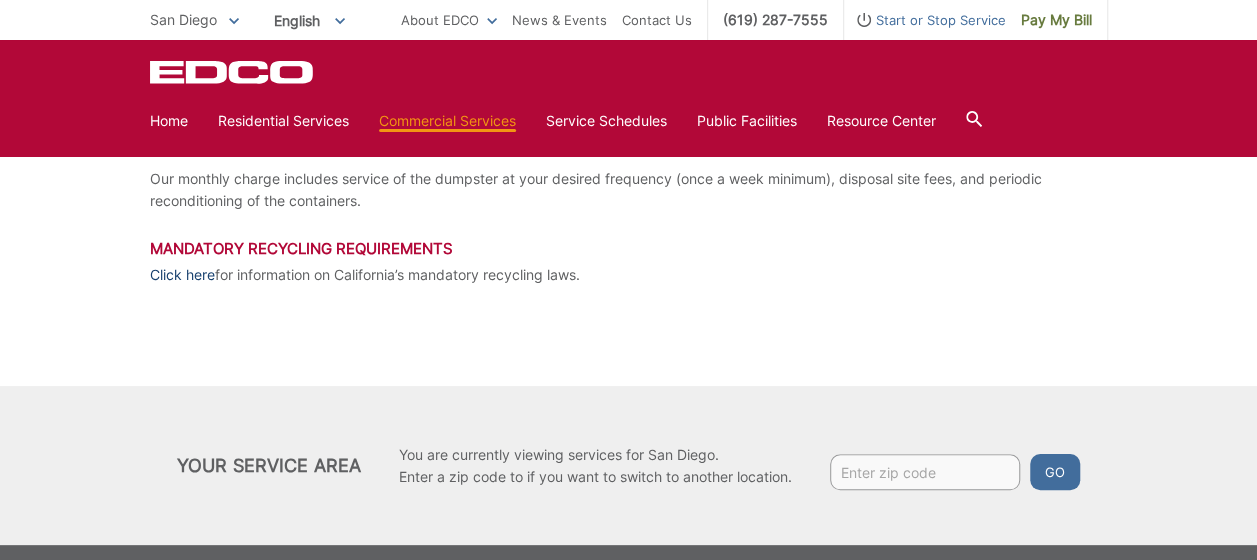 click on "Click here" at bounding box center (182, 275) 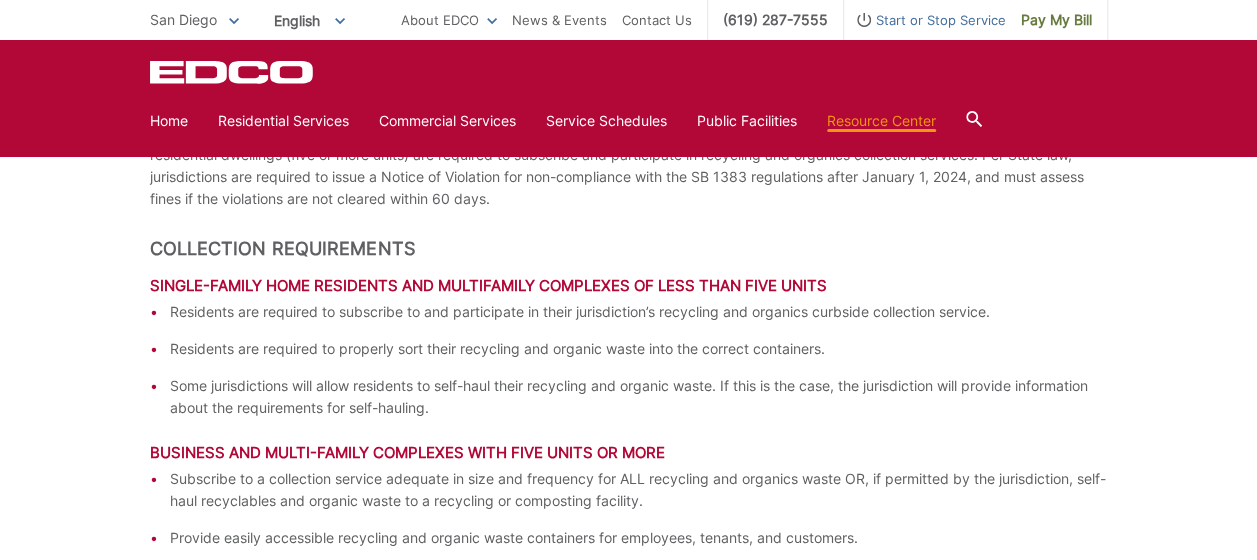 scroll, scrollTop: 1700, scrollLeft: 0, axis: vertical 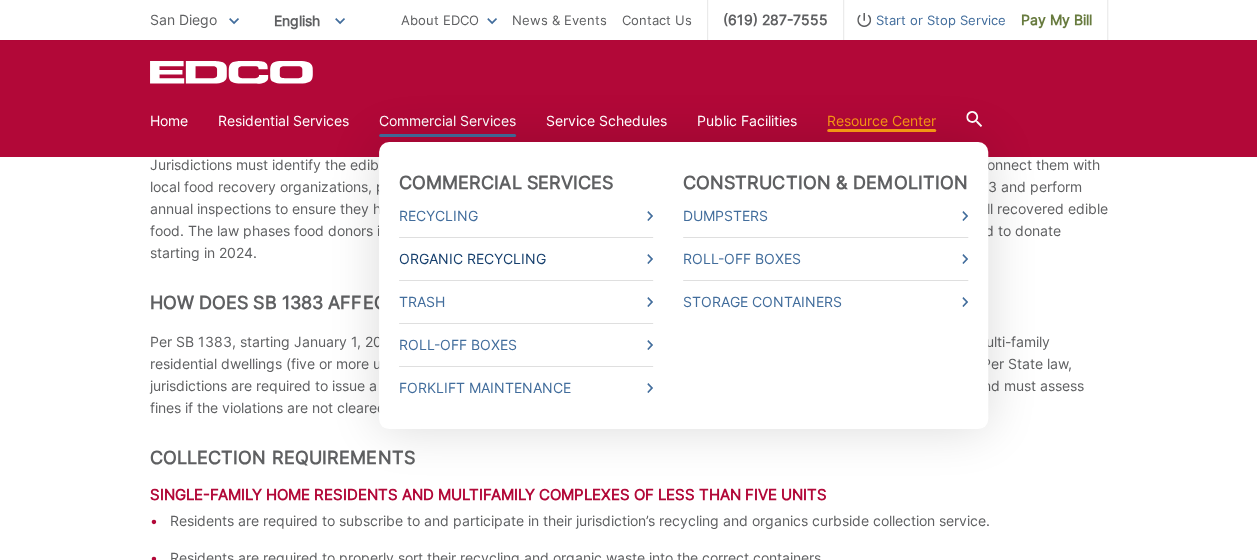 click on "Organic Recycling" at bounding box center (526, 259) 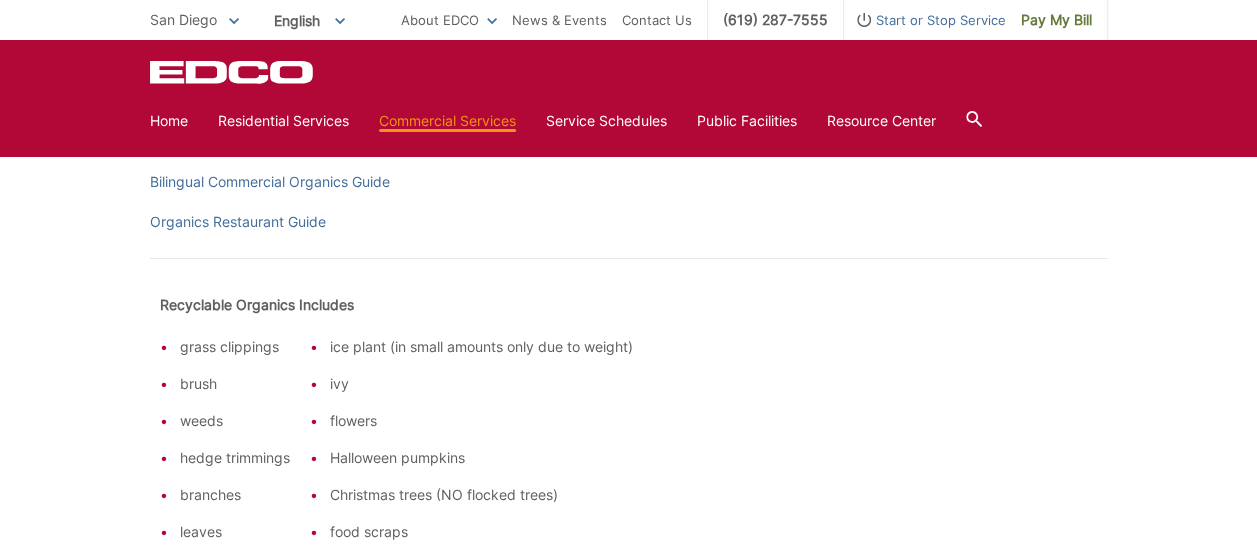 scroll, scrollTop: 300, scrollLeft: 0, axis: vertical 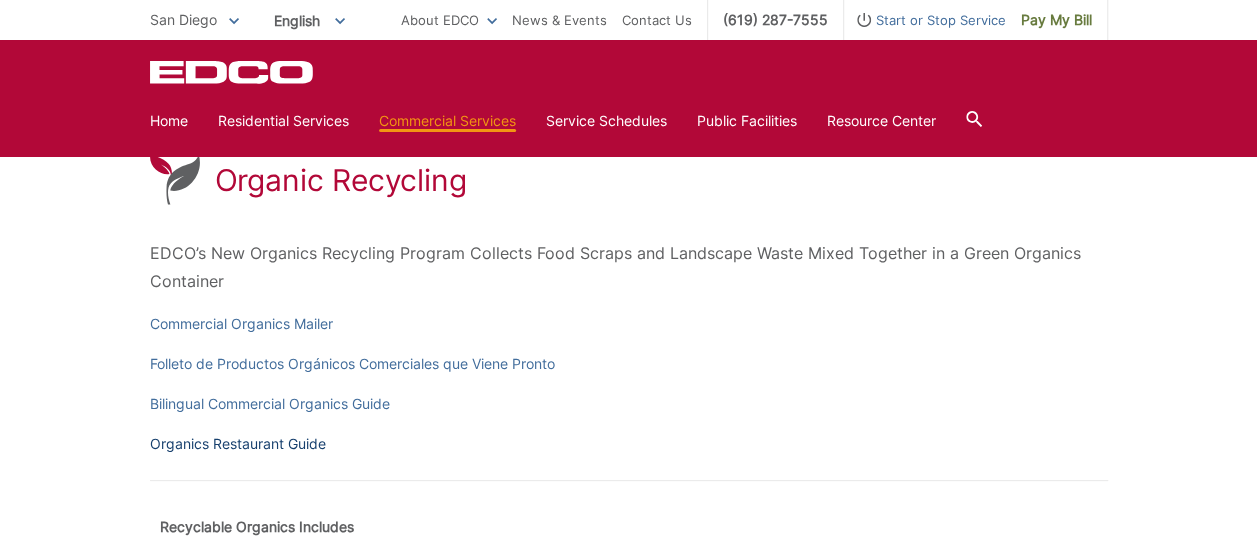 click on "Organics Restaurant Guide" at bounding box center [238, 444] 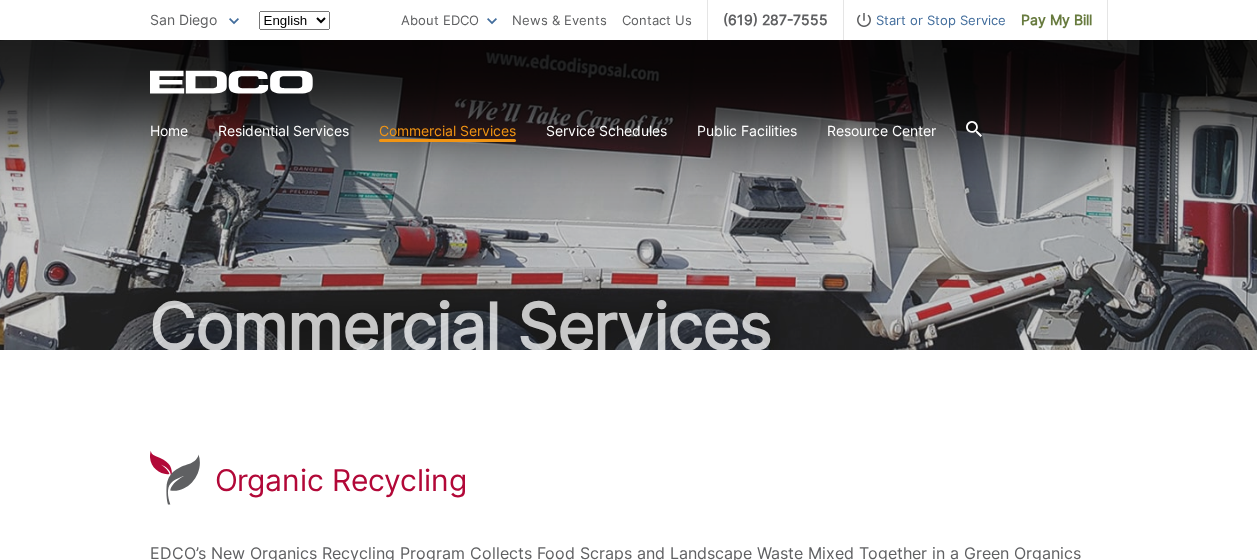 scroll, scrollTop: 300, scrollLeft: 0, axis: vertical 